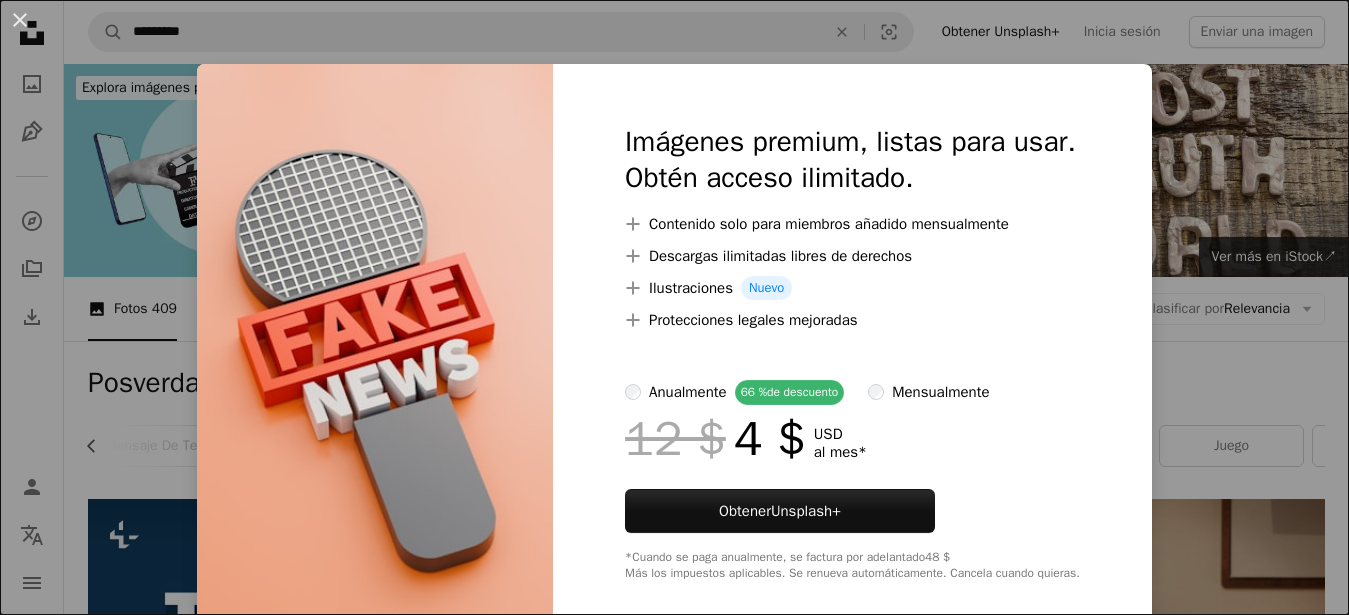 scroll, scrollTop: 4386, scrollLeft: 0, axis: vertical 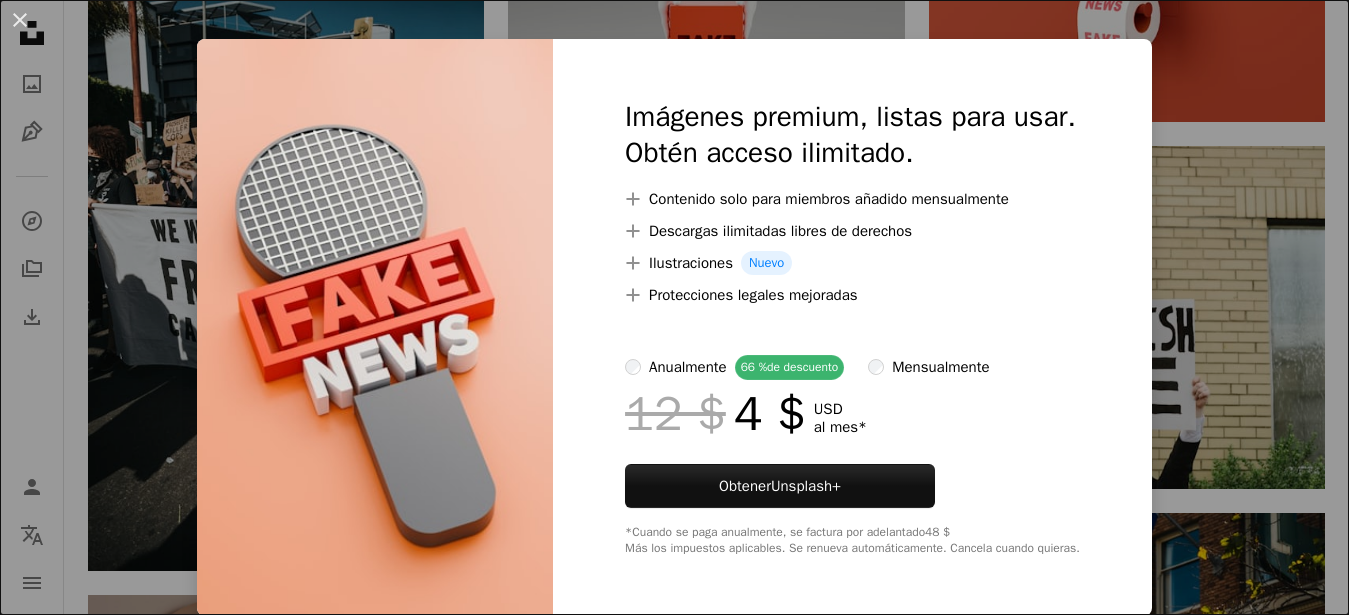 click on "An X shape Imágenes premium, listas para usar. Obtén acceso ilimitado. A plus sign Contenido solo para miembros añadido mensualmente A plus sign Descargas ilimitadas libres de derechos A plus sign Ilustraciones  Nuevo A plus sign Protecciones legales mejoradas anualmente 66 %  de descuento mensualmente 12 $   4 $ USD al mes * Obtener  Unsplash+ *Cuando se paga anualmente, se factura por adelantado  48 $ Más los impuestos aplicables. Se renueva automáticamente. Cancela cuando quieras." at bounding box center (674, 307) 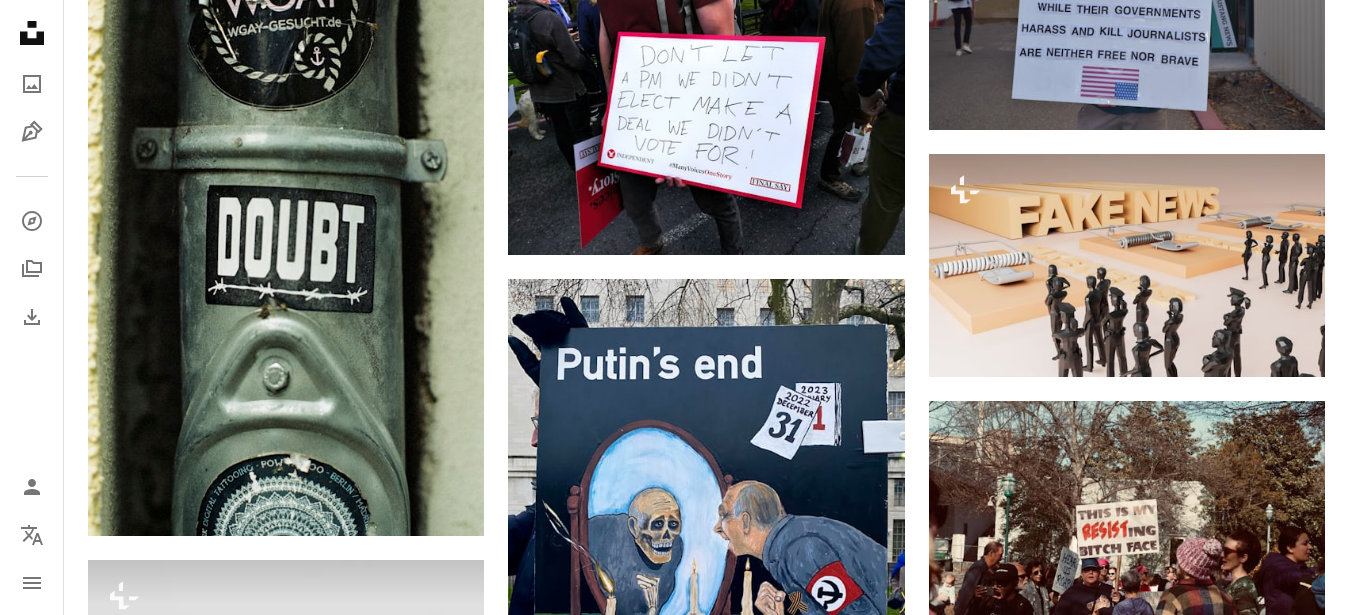 scroll, scrollTop: 6018, scrollLeft: 0, axis: vertical 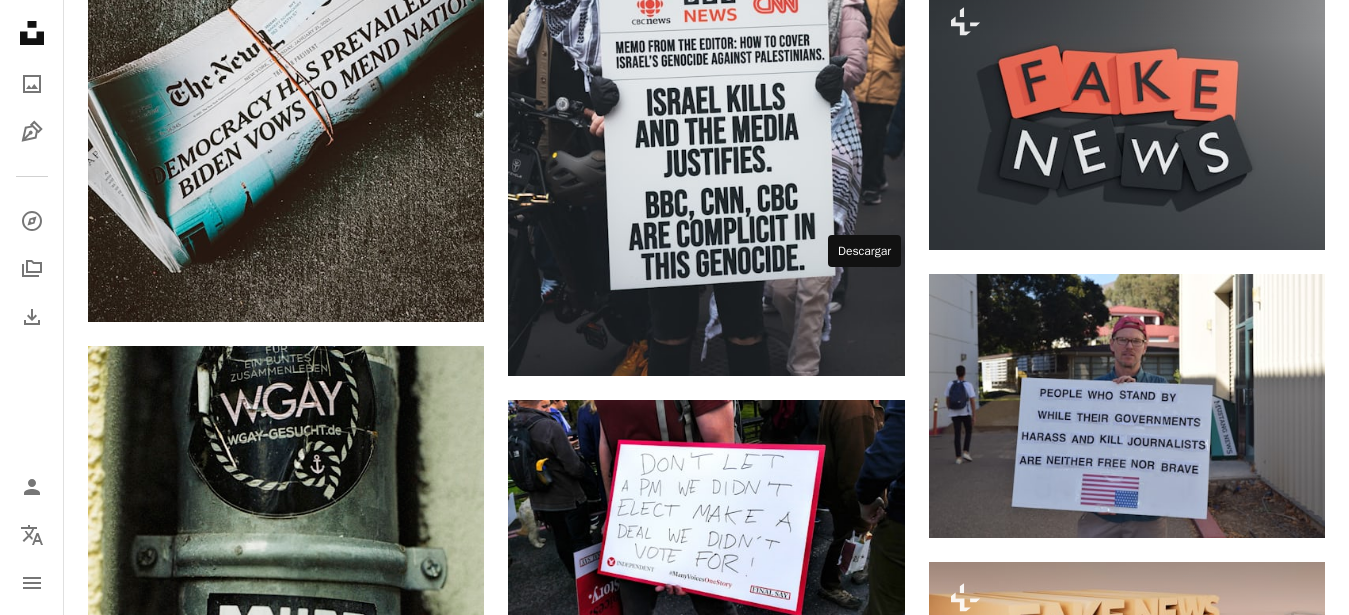 click on "Arrow pointing down" at bounding box center [865, -279] 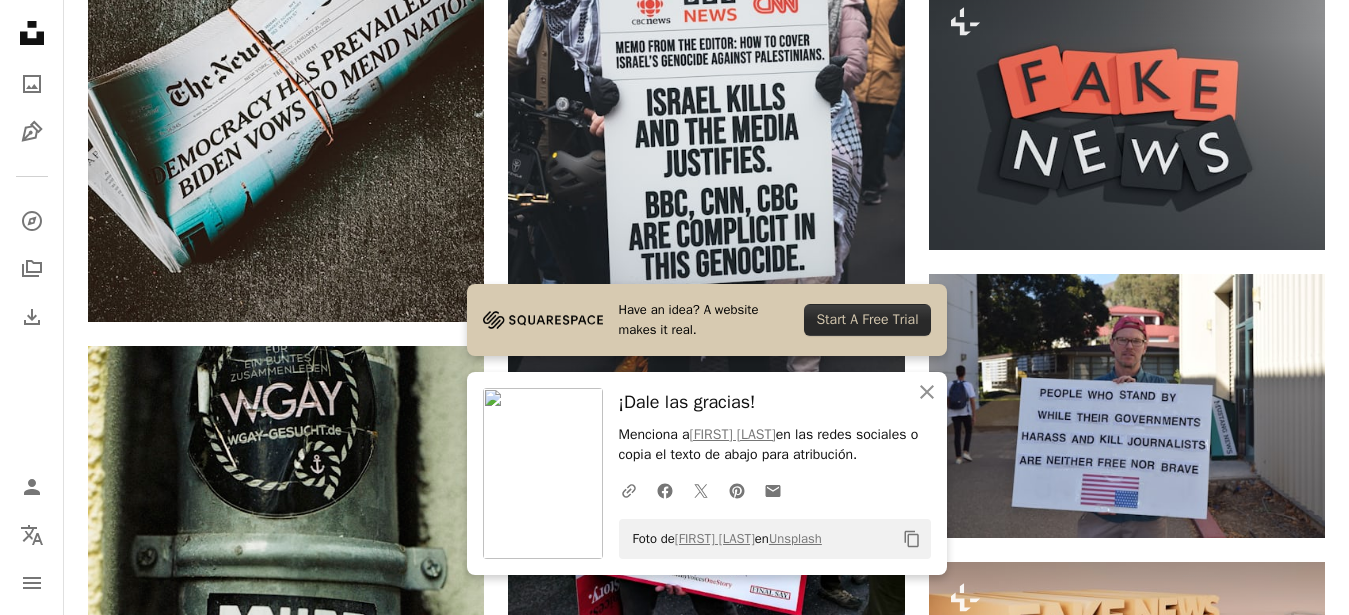 scroll, scrollTop: 6426, scrollLeft: 0, axis: vertical 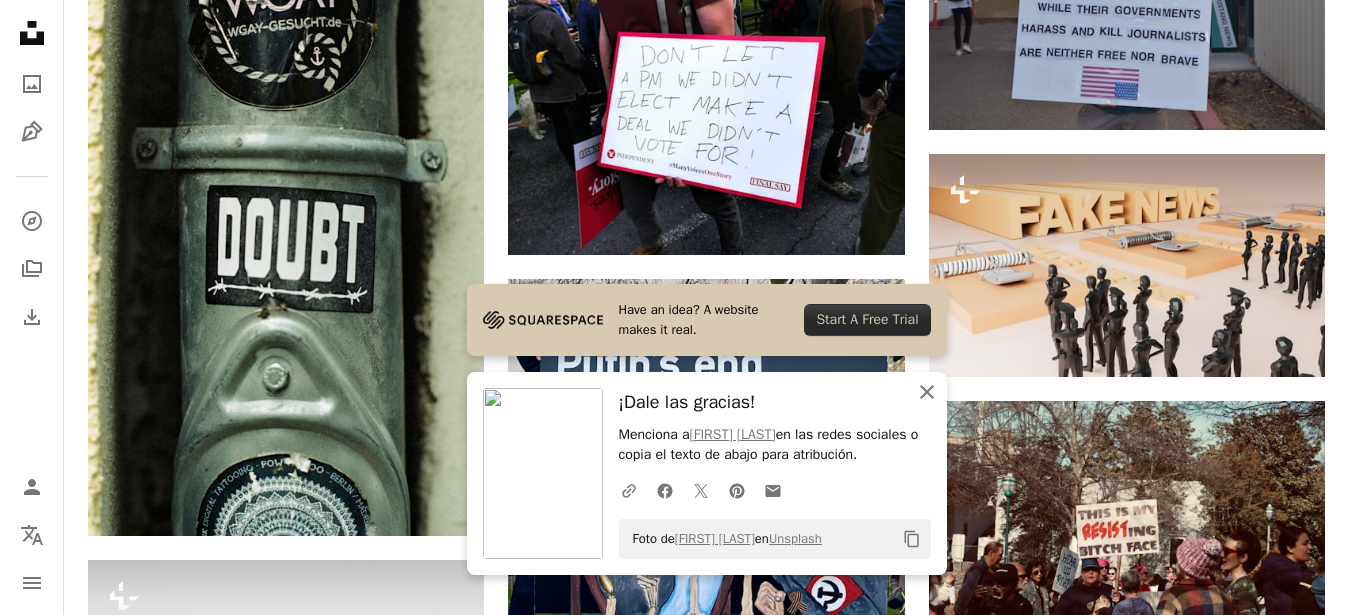 click on "An X shape Cerrar" at bounding box center [927, 392] 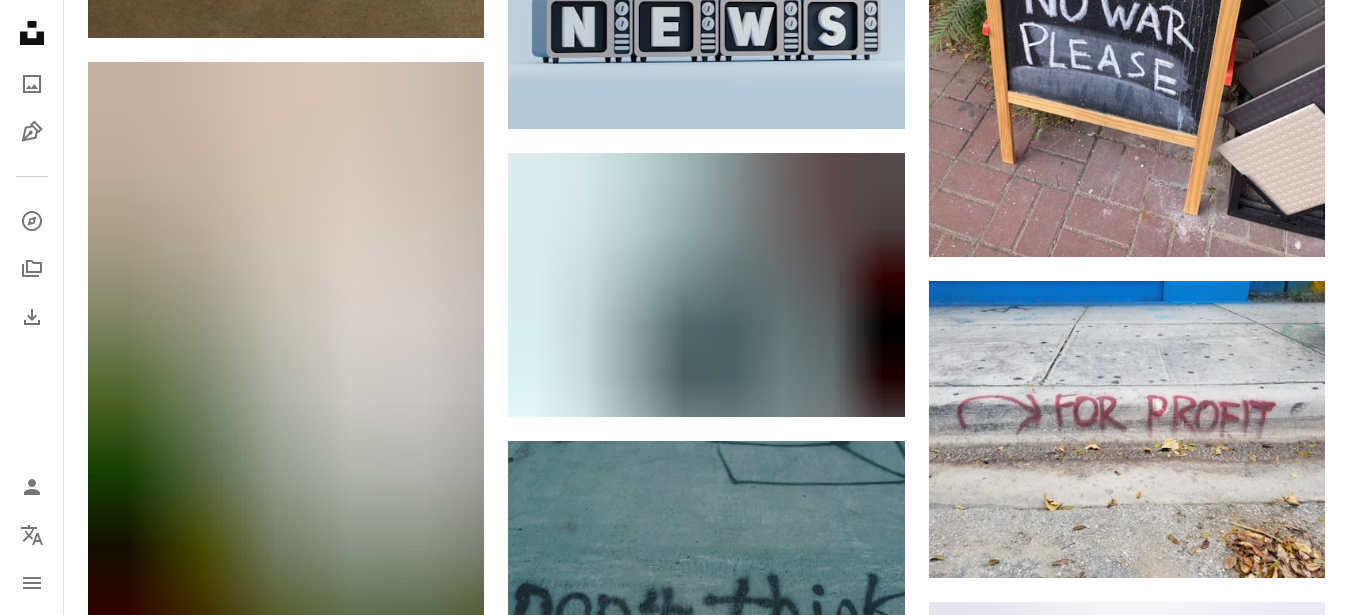 scroll, scrollTop: 9580, scrollLeft: 0, axis: vertical 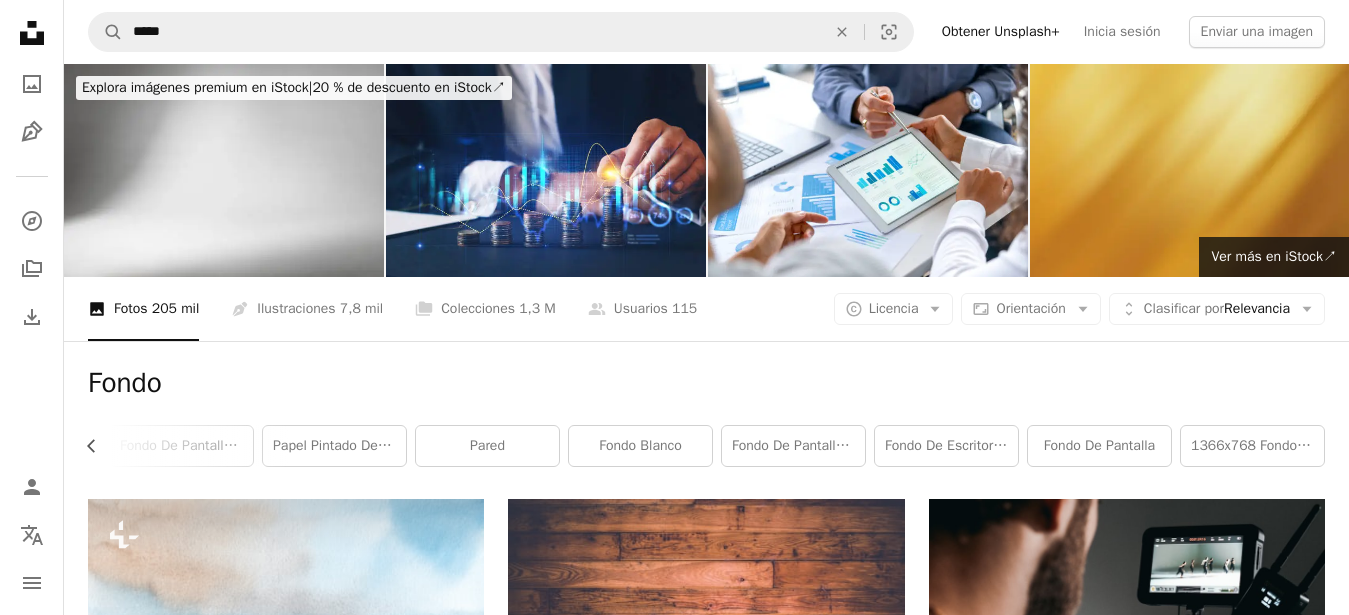 click at bounding box center (1190, 170) 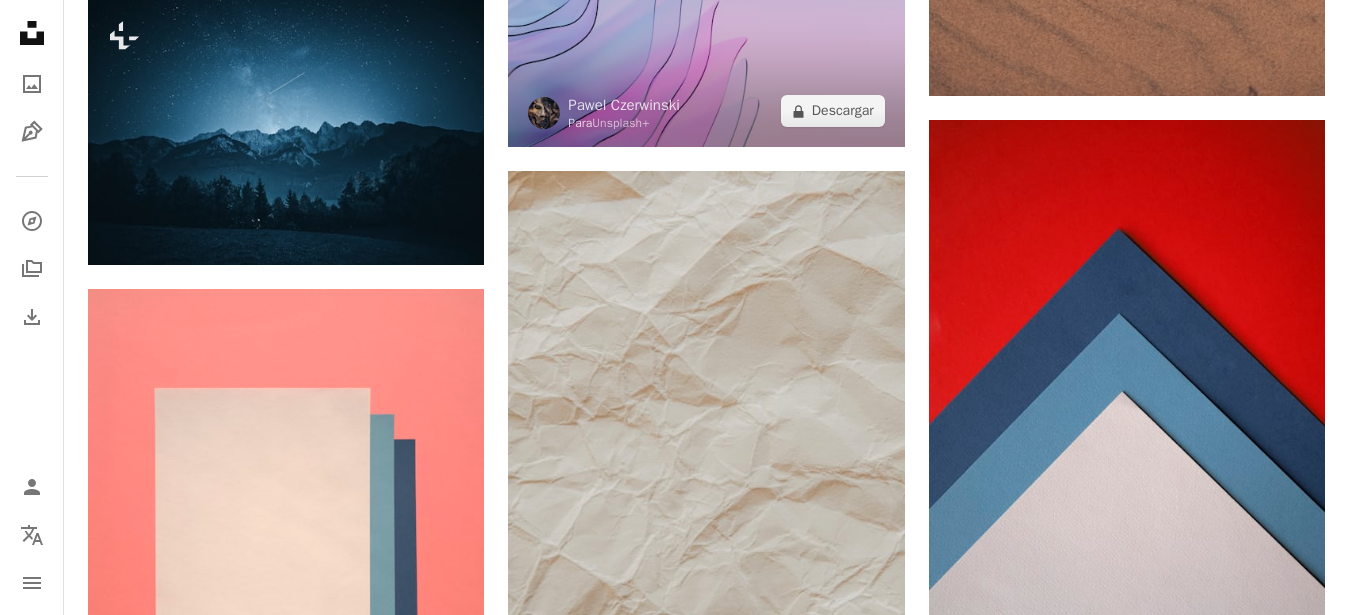 scroll, scrollTop: 14178, scrollLeft: 0, axis: vertical 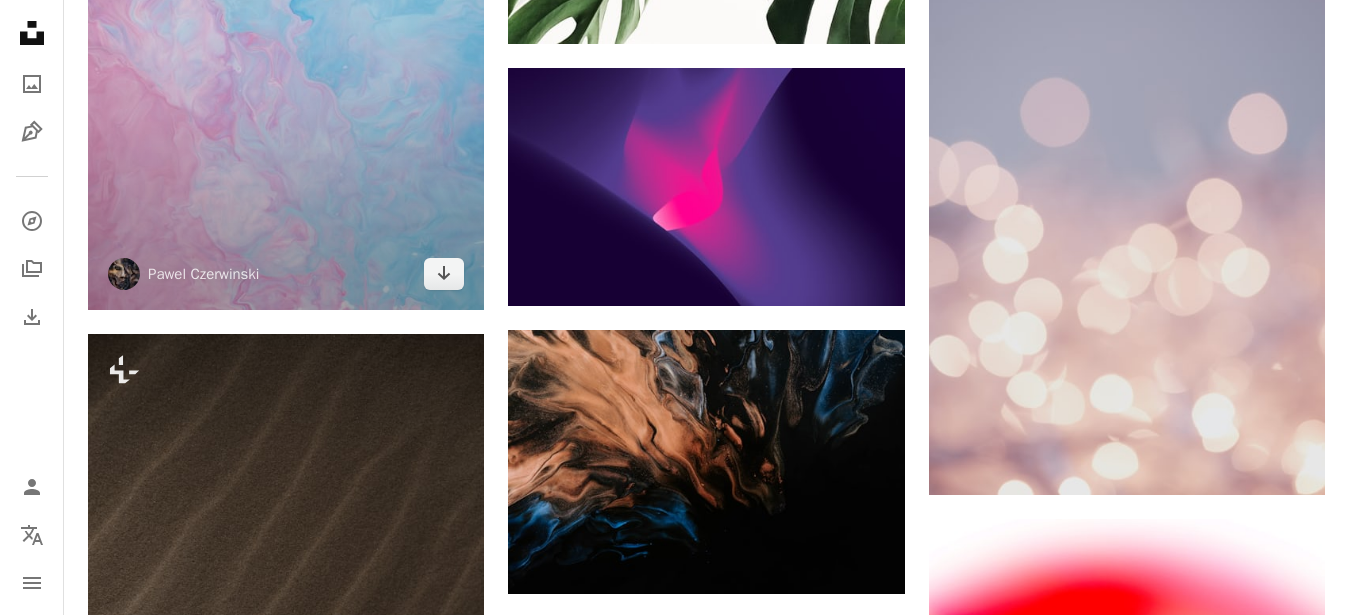 click at bounding box center [286, 13] 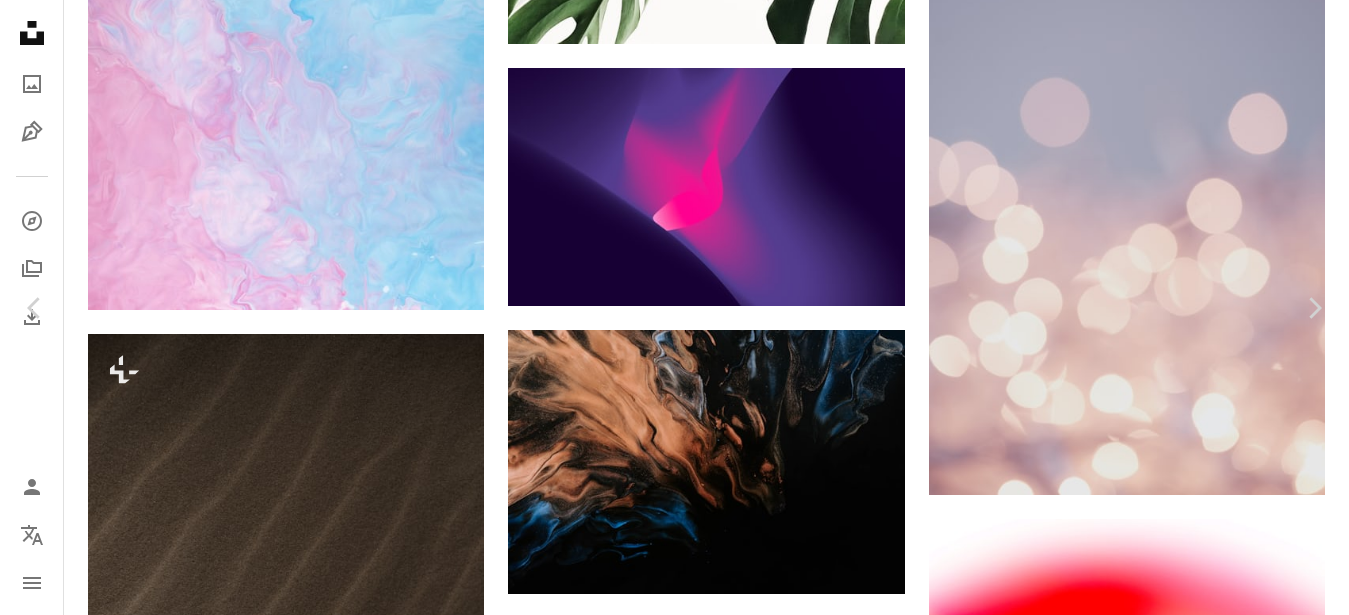 scroll, scrollTop: 0, scrollLeft: 0, axis: both 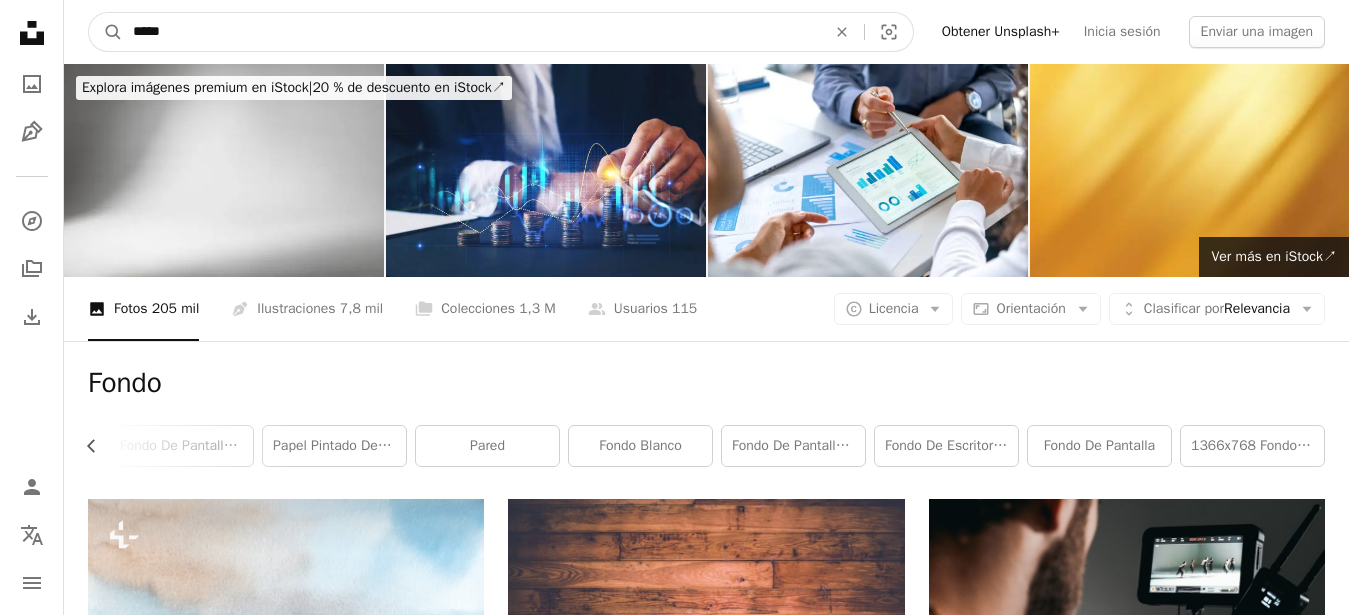 click on "*****" at bounding box center [471, 32] 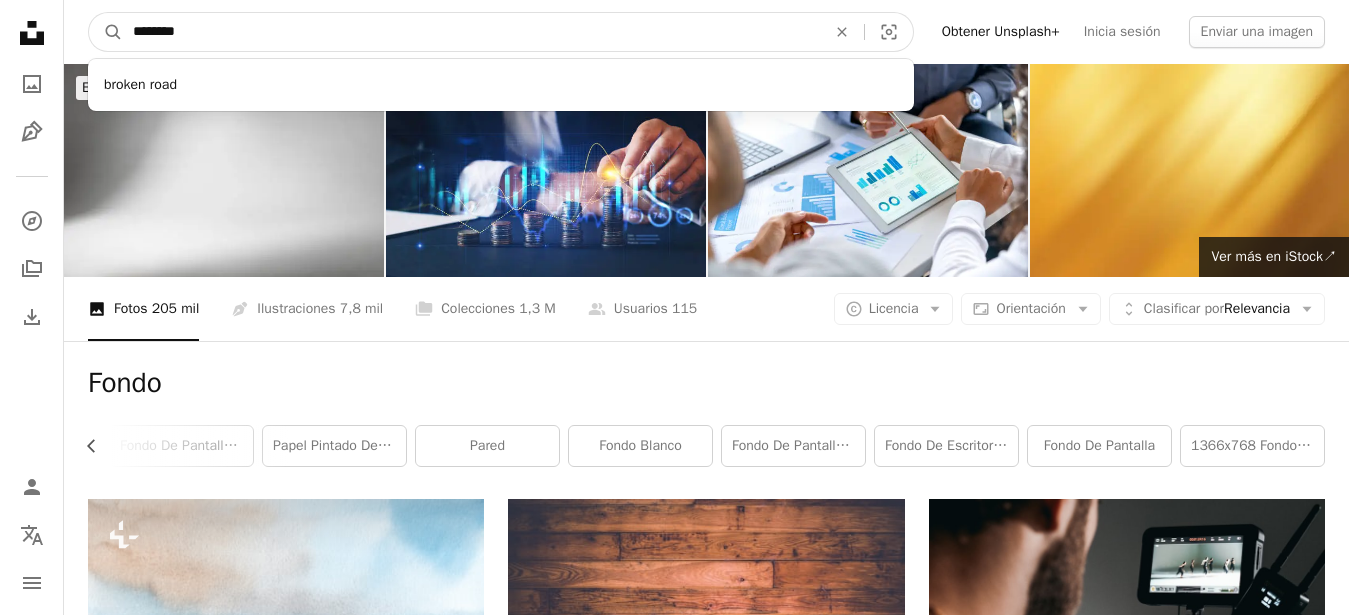 type on "********" 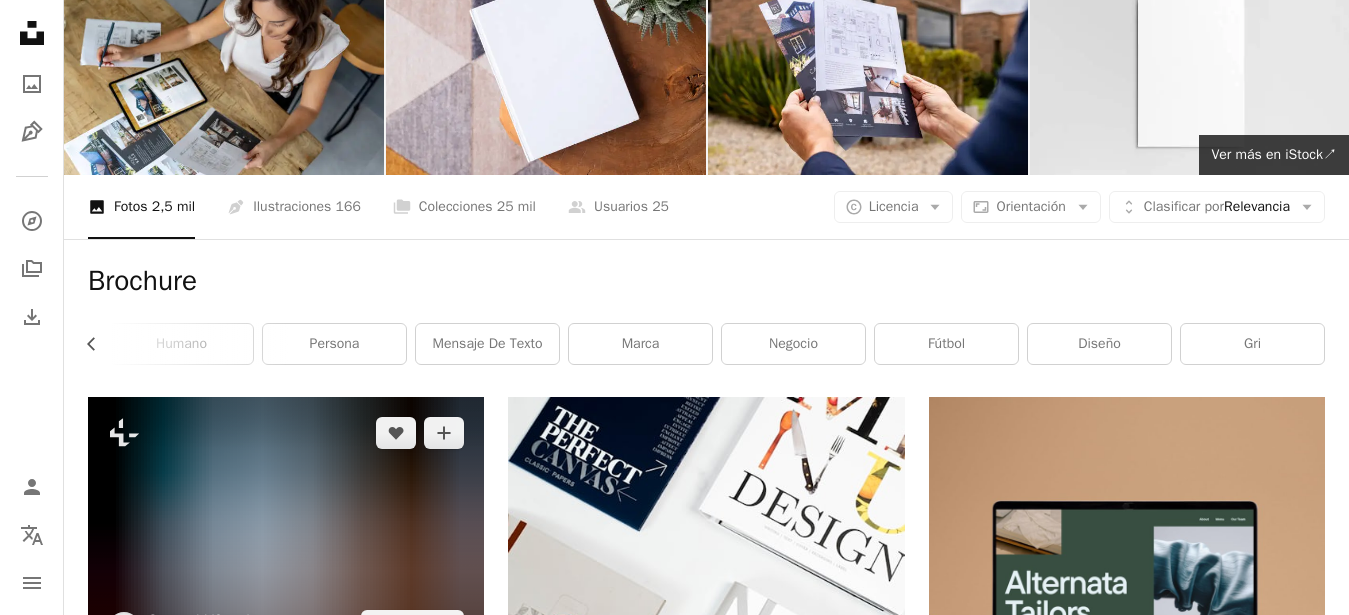 scroll, scrollTop: 0, scrollLeft: 0, axis: both 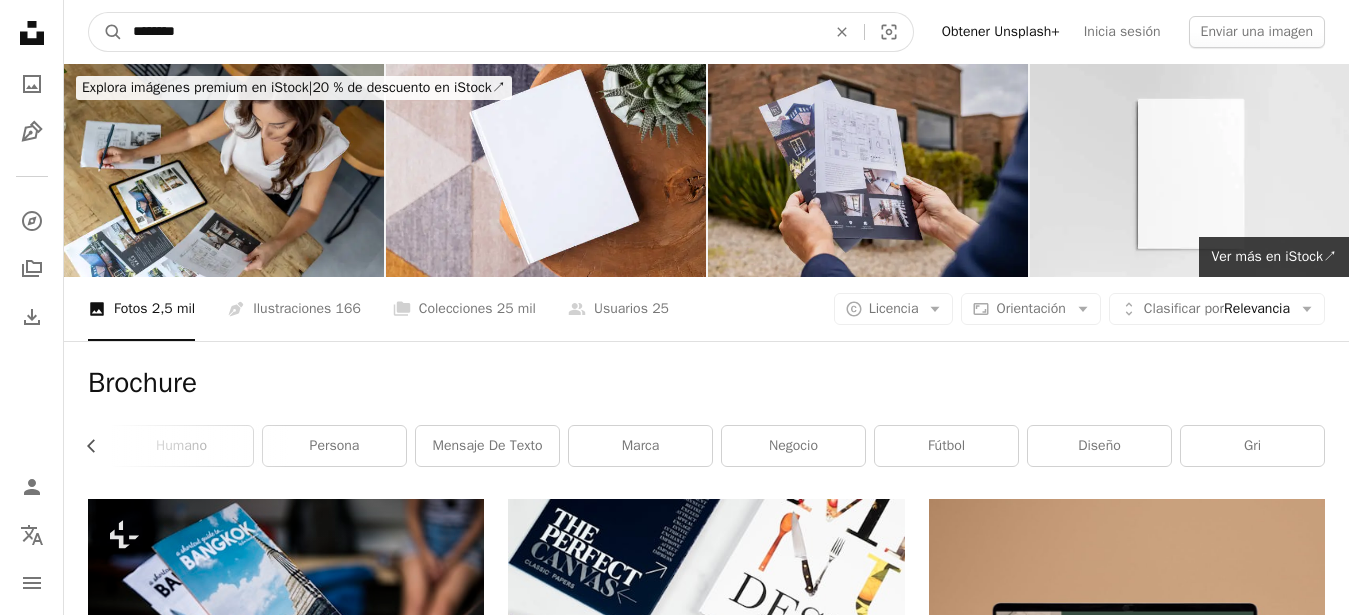 drag, startPoint x: 130, startPoint y: 31, endPoint x: 997, endPoint y: 218, distance: 886.93744 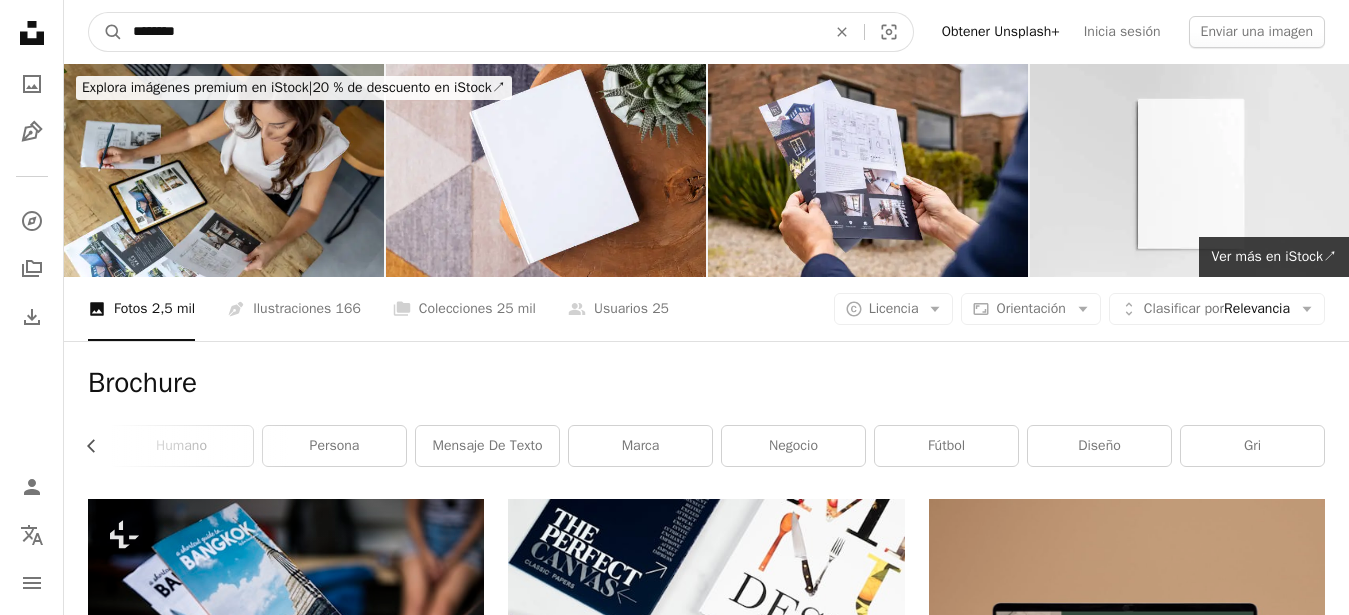 type on "***" 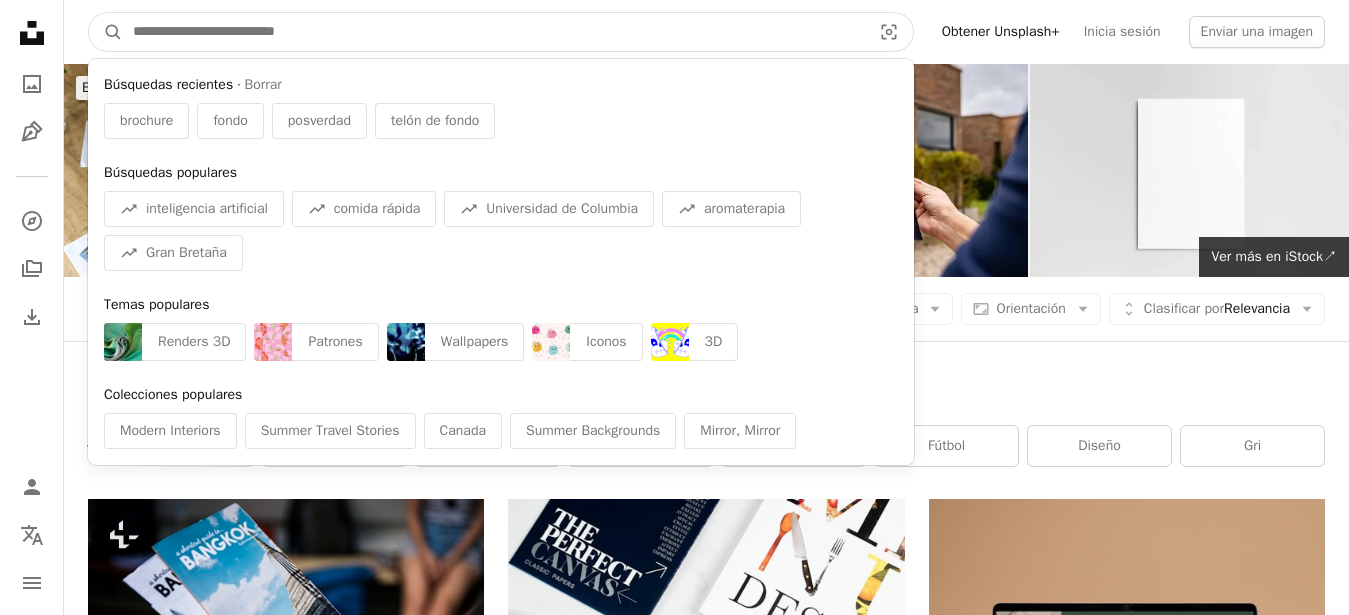 click on "A magnifying glass" at bounding box center (106, 32) 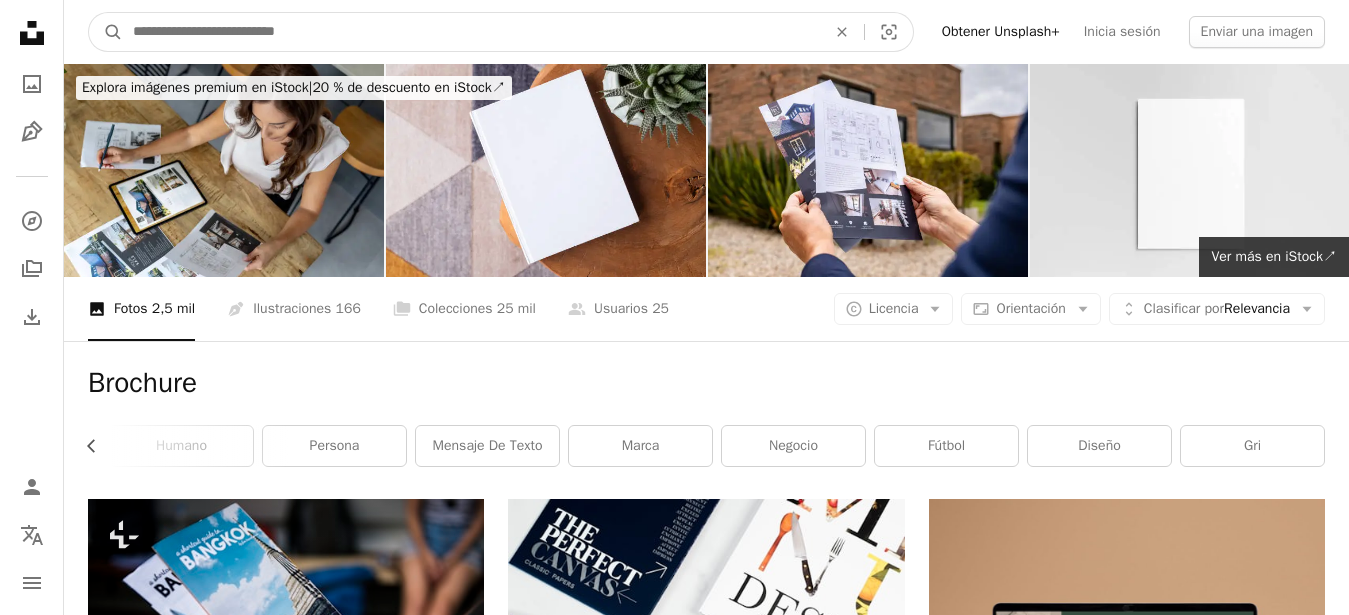 type on "*" 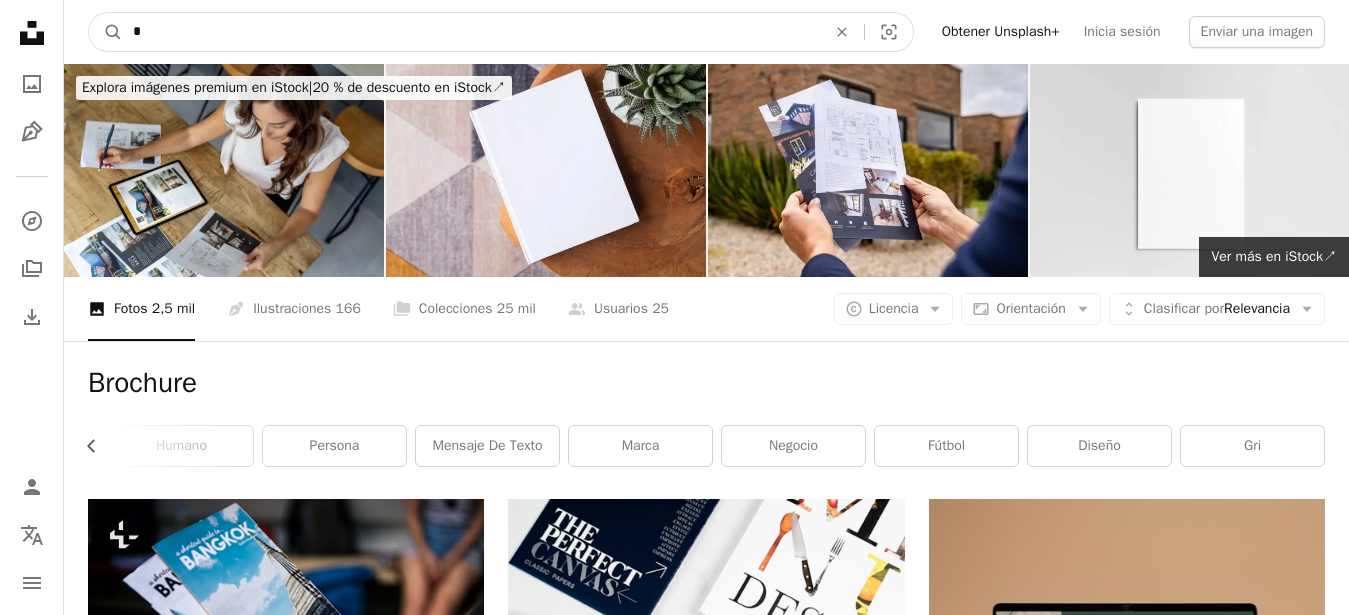 type 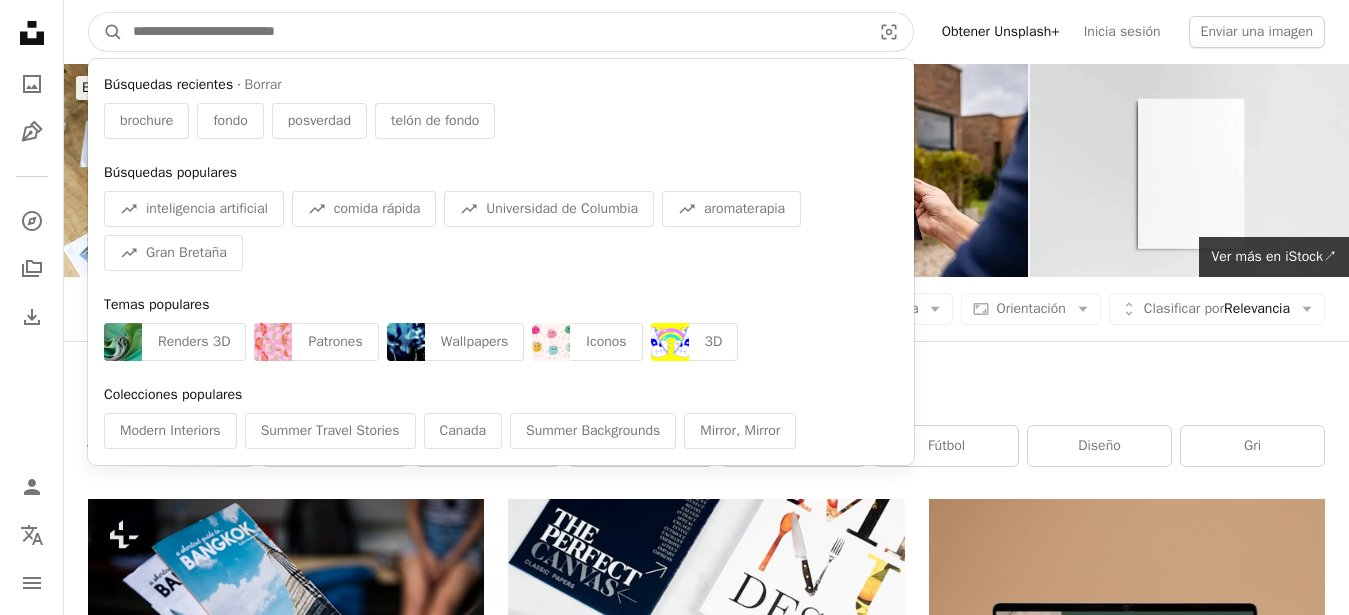 click on "A magnifying glass" at bounding box center (106, 32) 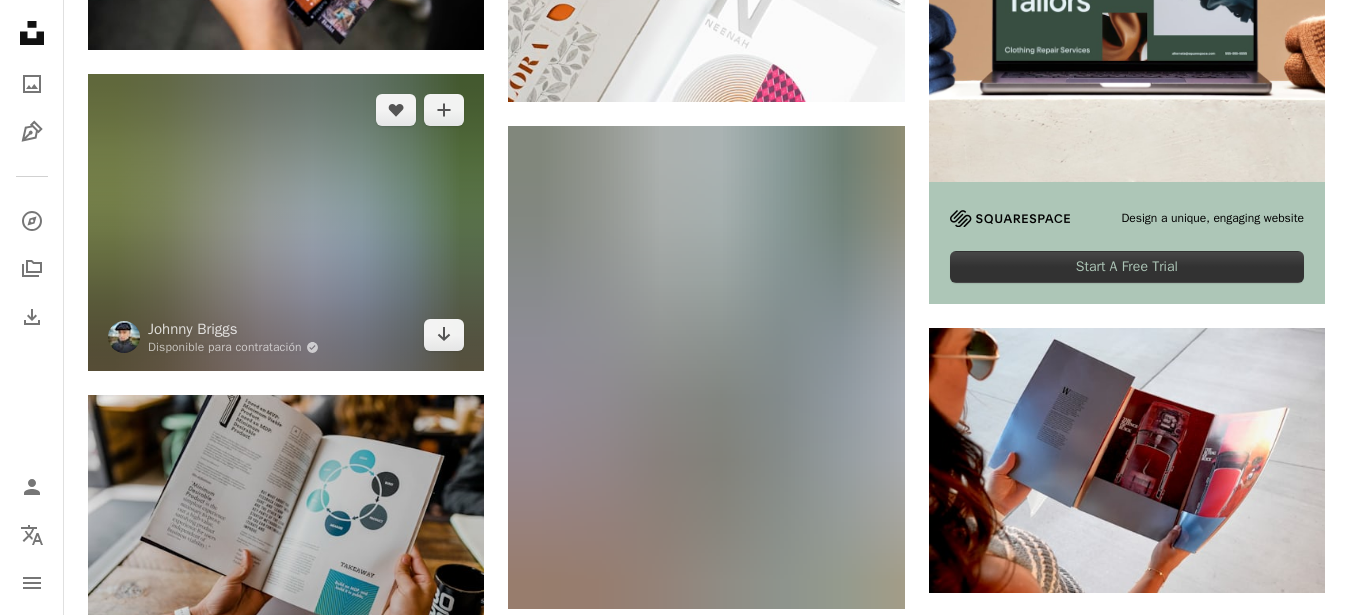 scroll, scrollTop: 204, scrollLeft: 0, axis: vertical 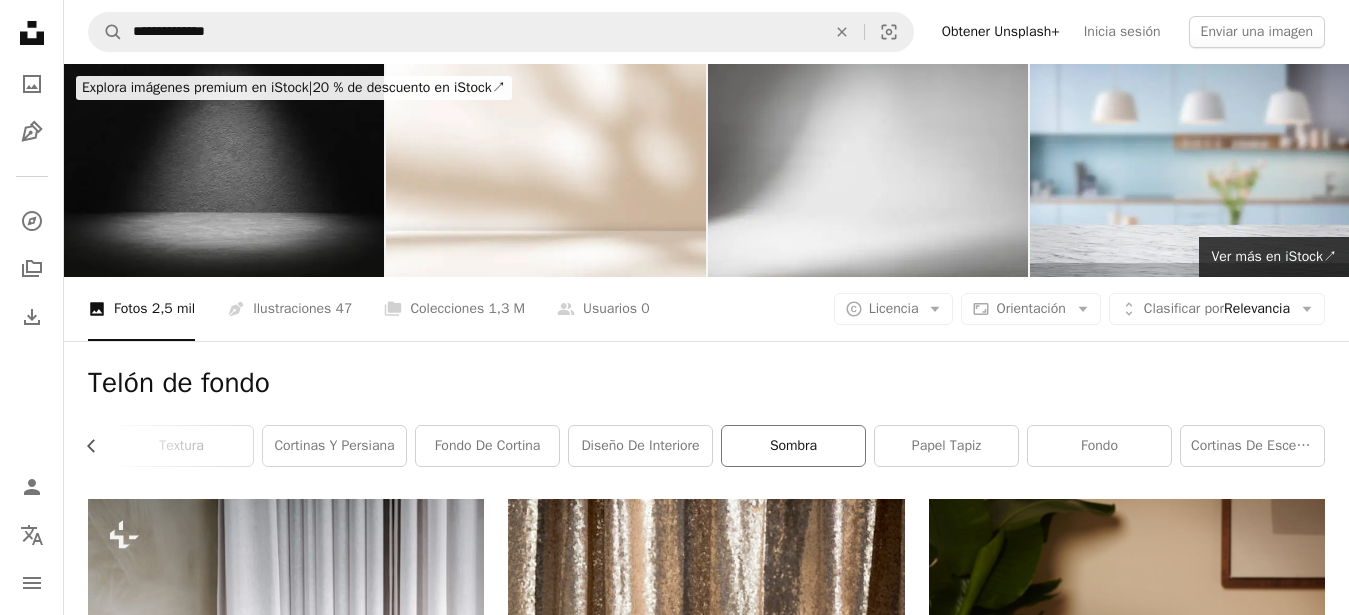 click on "sombra" at bounding box center (793, 446) 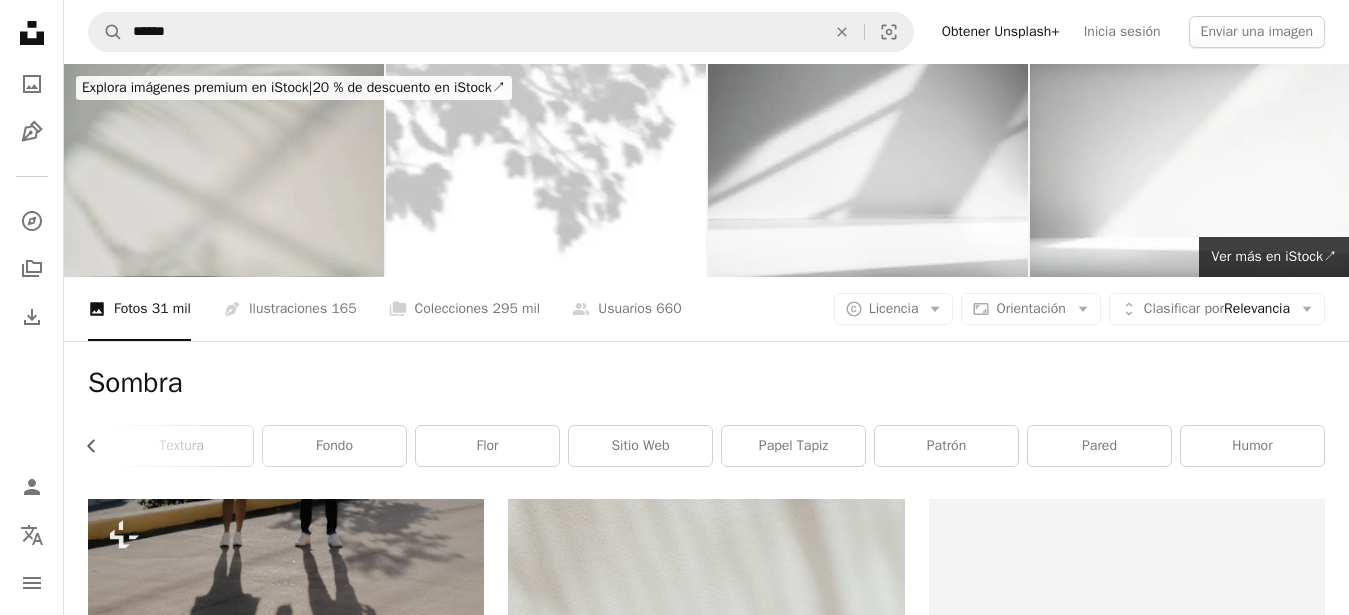 scroll, scrollTop: 0, scrollLeft: 438, axis: horizontal 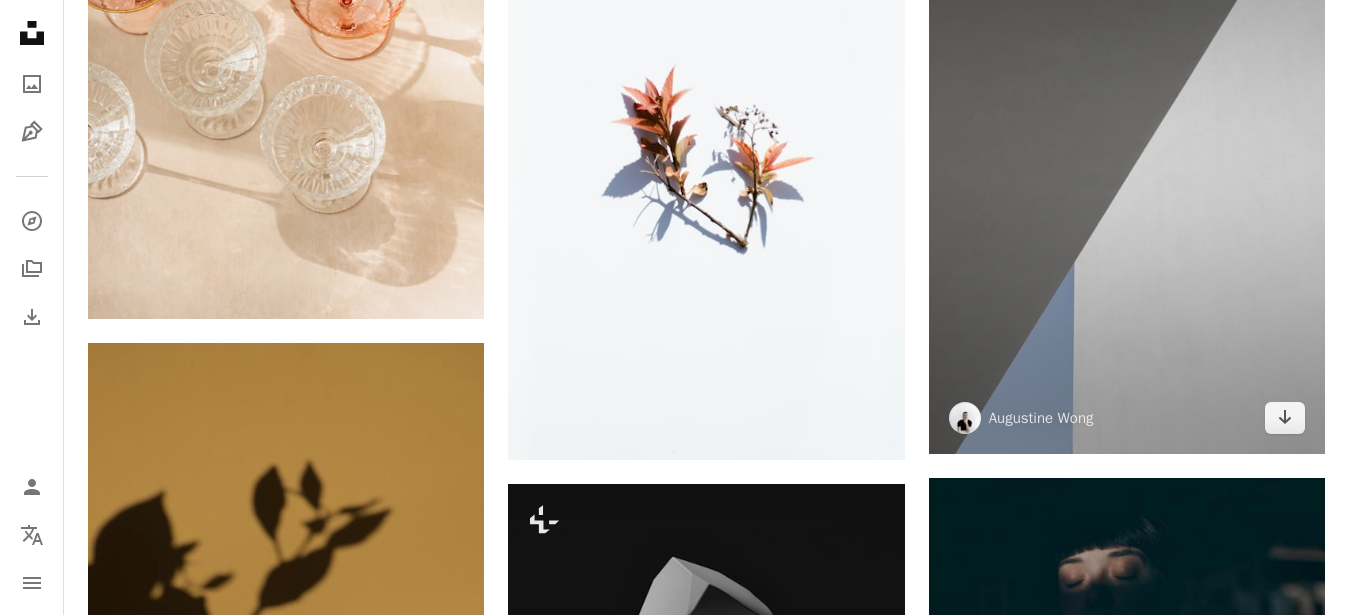 click at bounding box center (1127, 157) 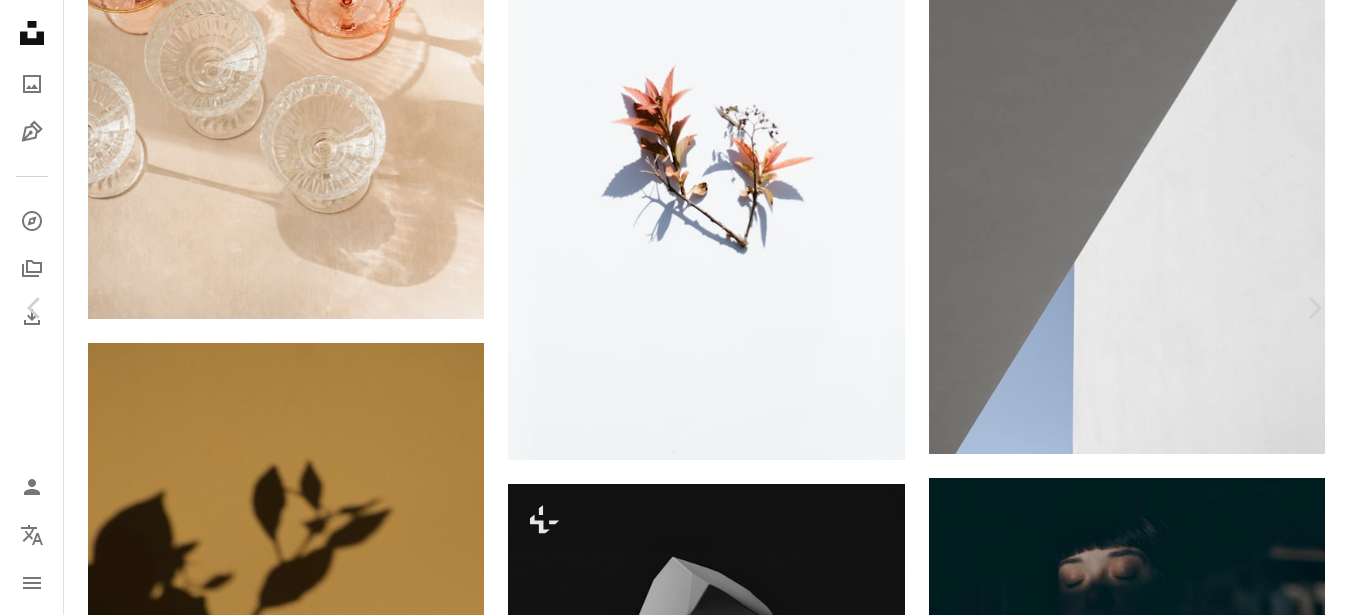 scroll, scrollTop: 27130, scrollLeft: 0, axis: vertical 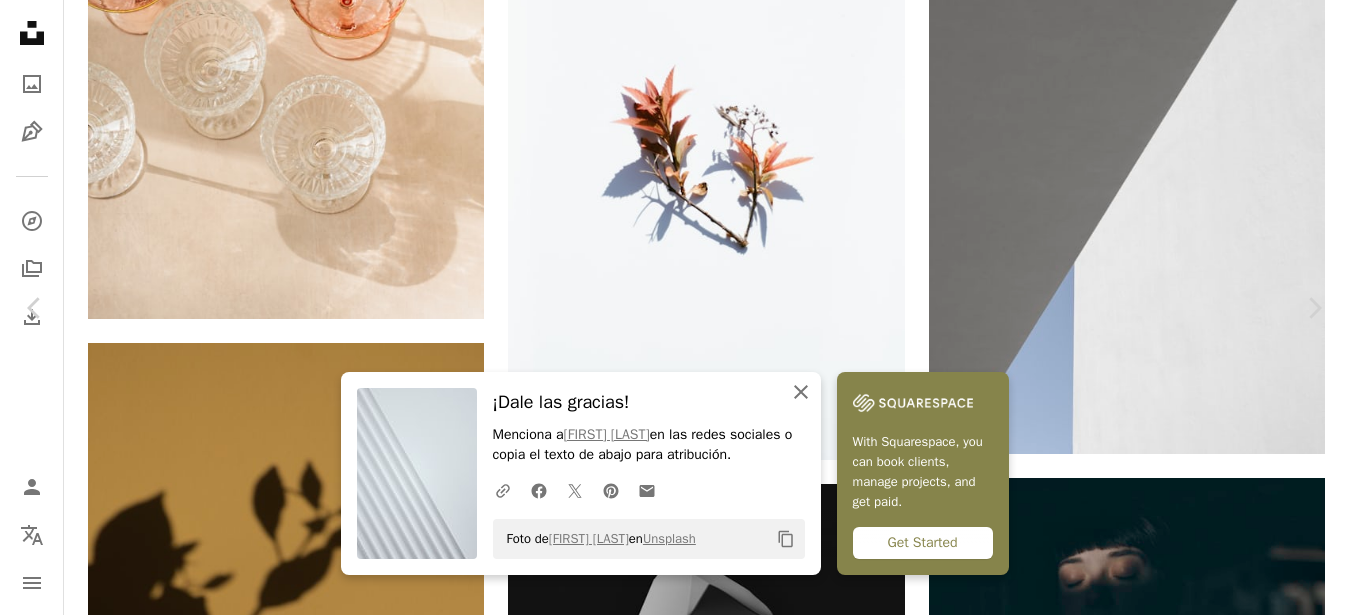 click on "An X shape" 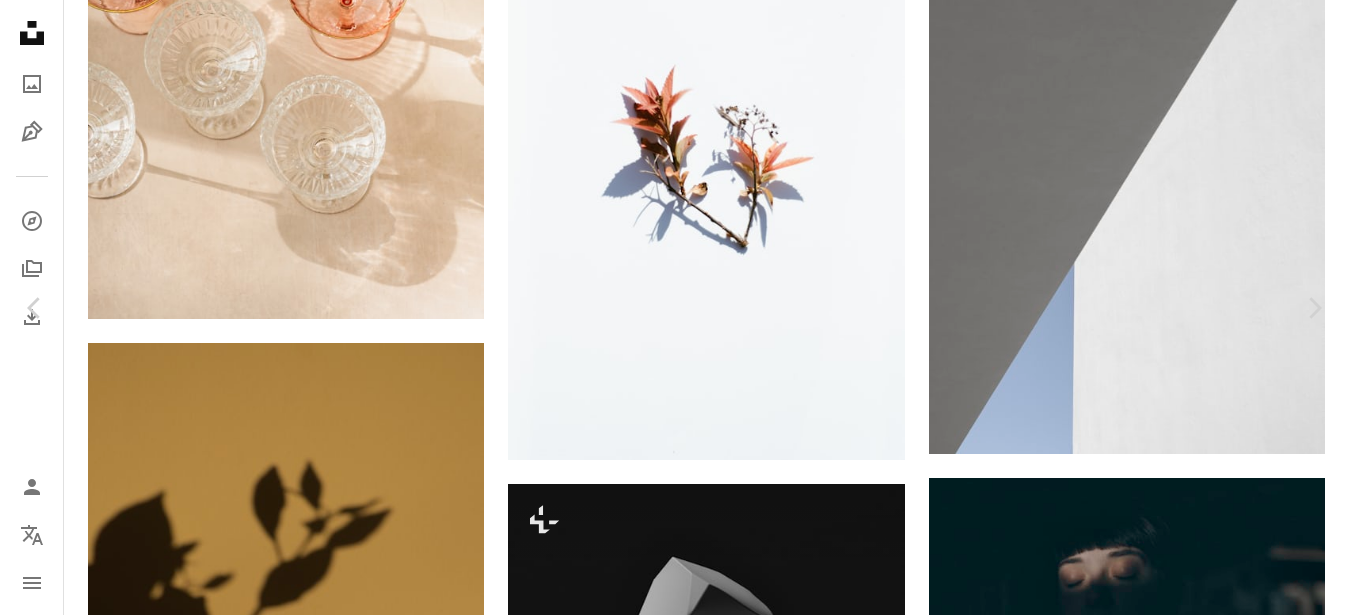 click on "An X shape" 